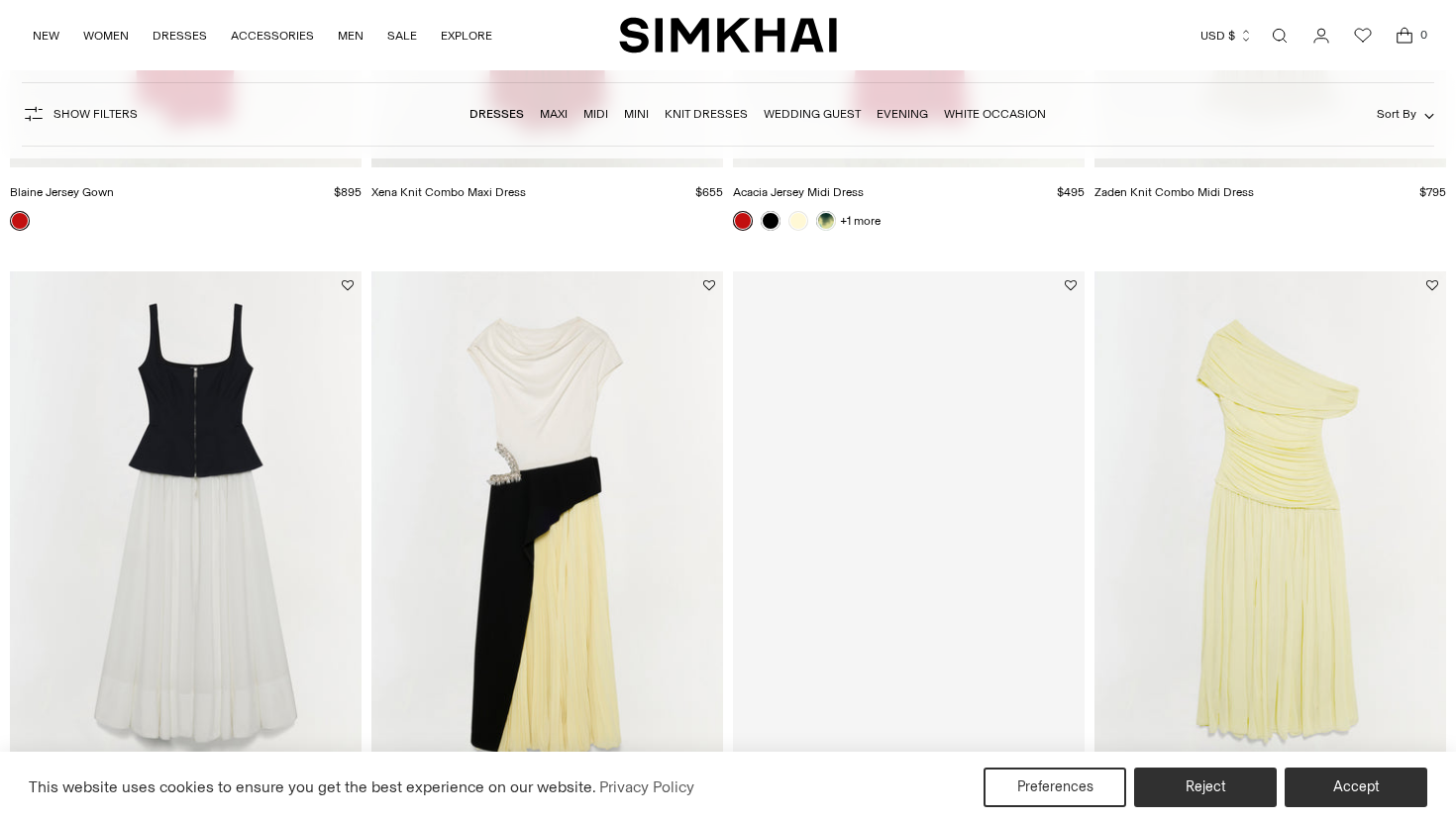 scroll, scrollTop: 615, scrollLeft: 0, axis: vertical 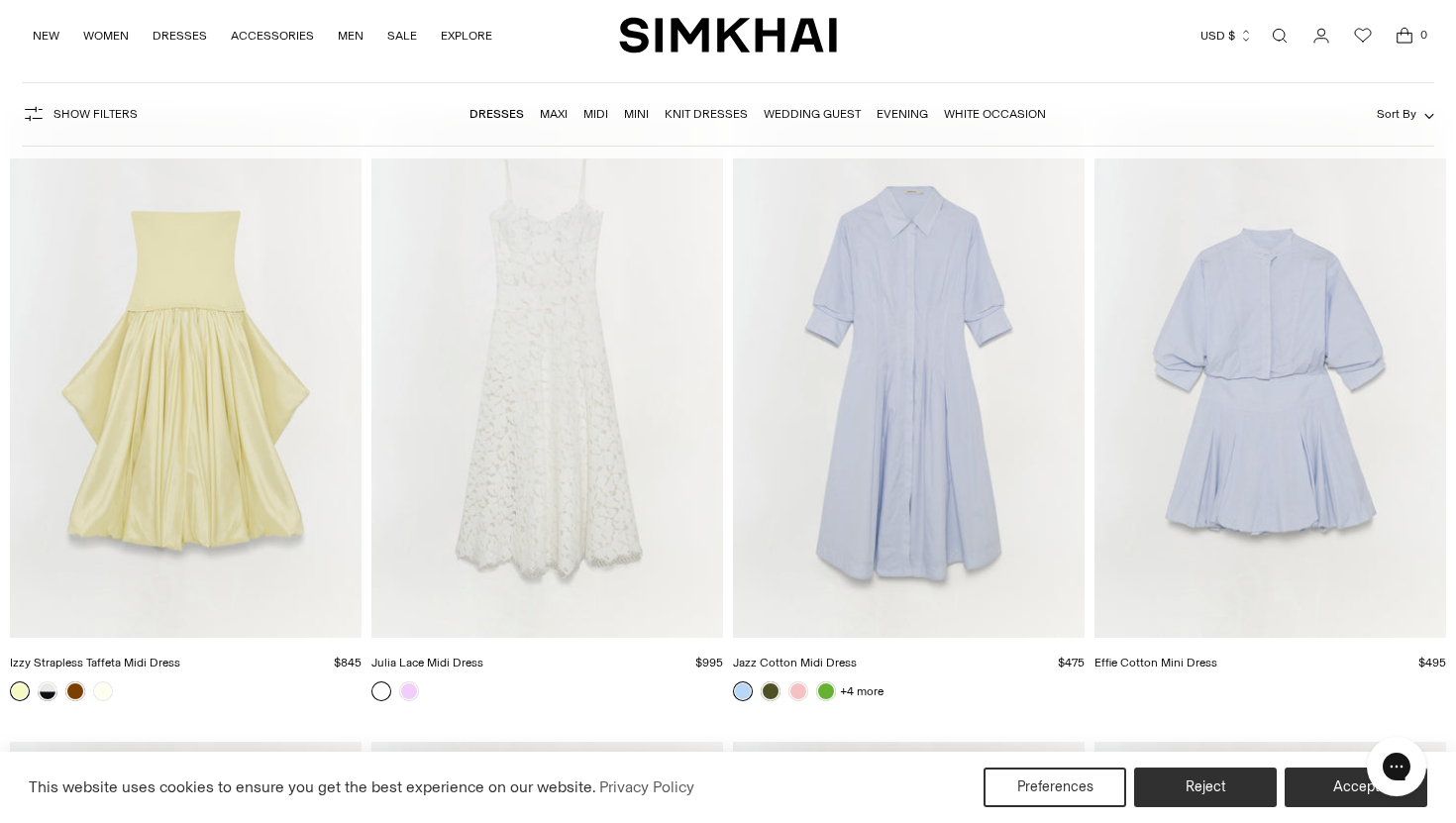 click at bounding box center [0, 0] 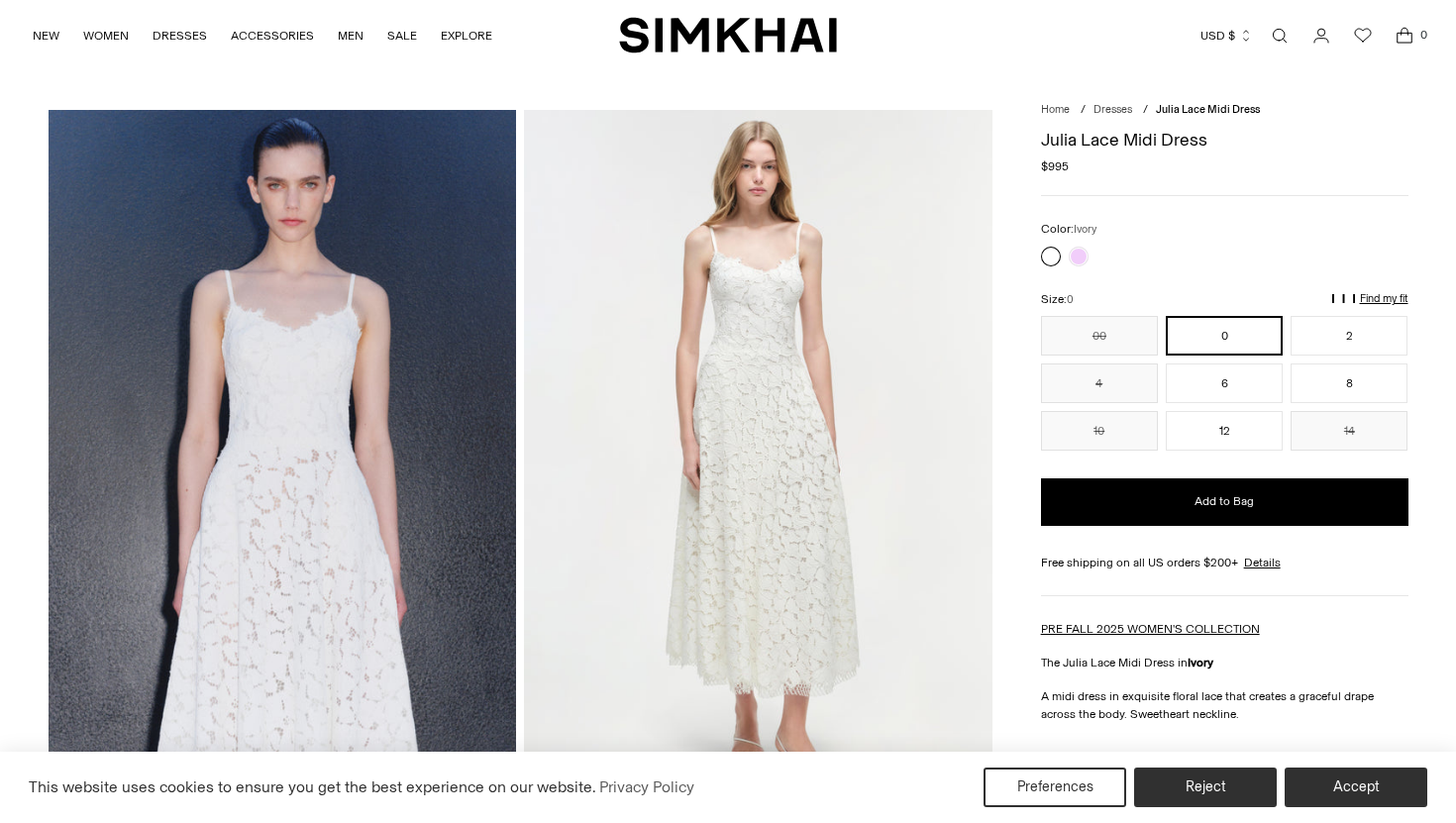 scroll, scrollTop: 65, scrollLeft: 0, axis: vertical 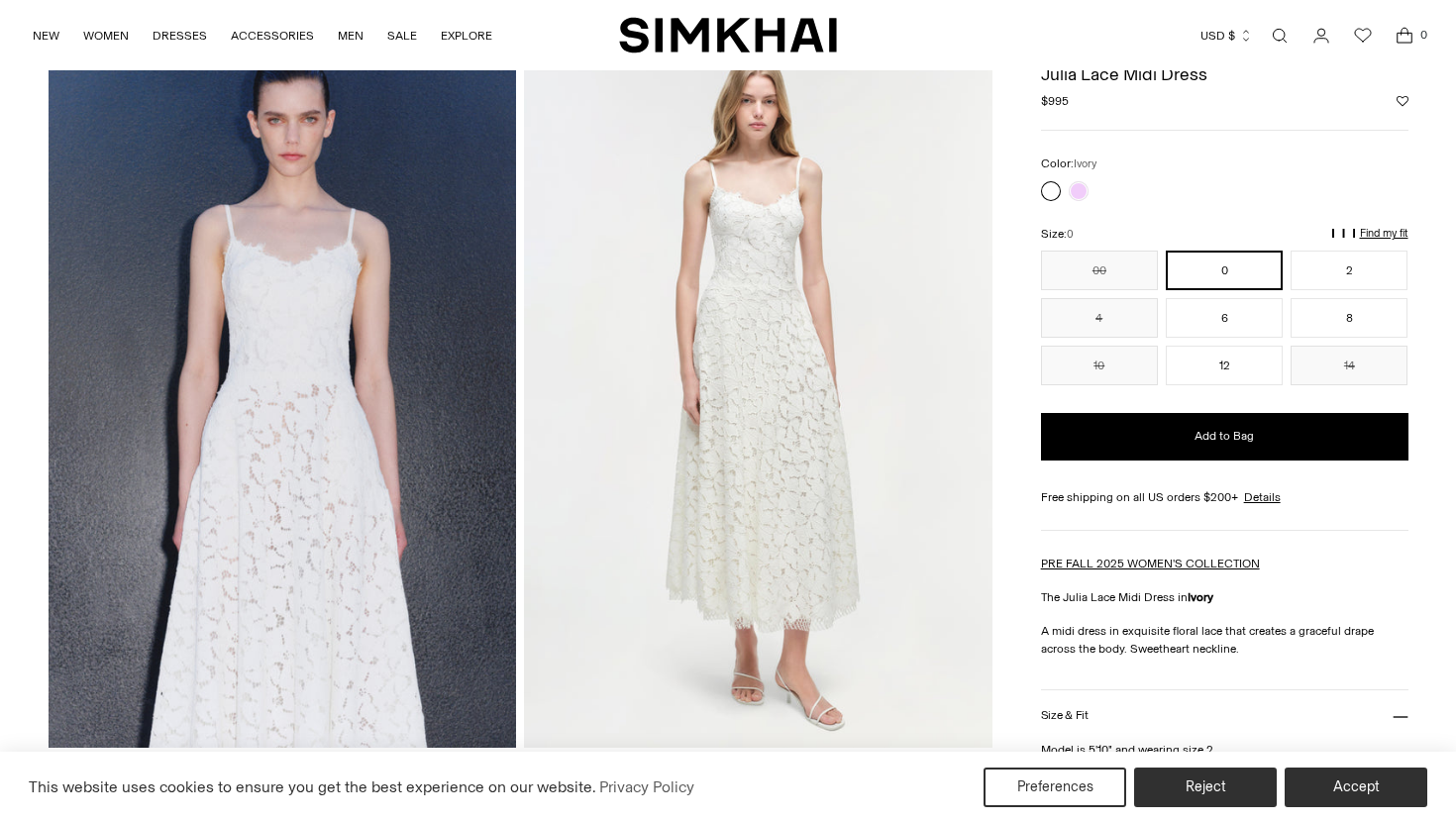 click at bounding box center [0, 4611] 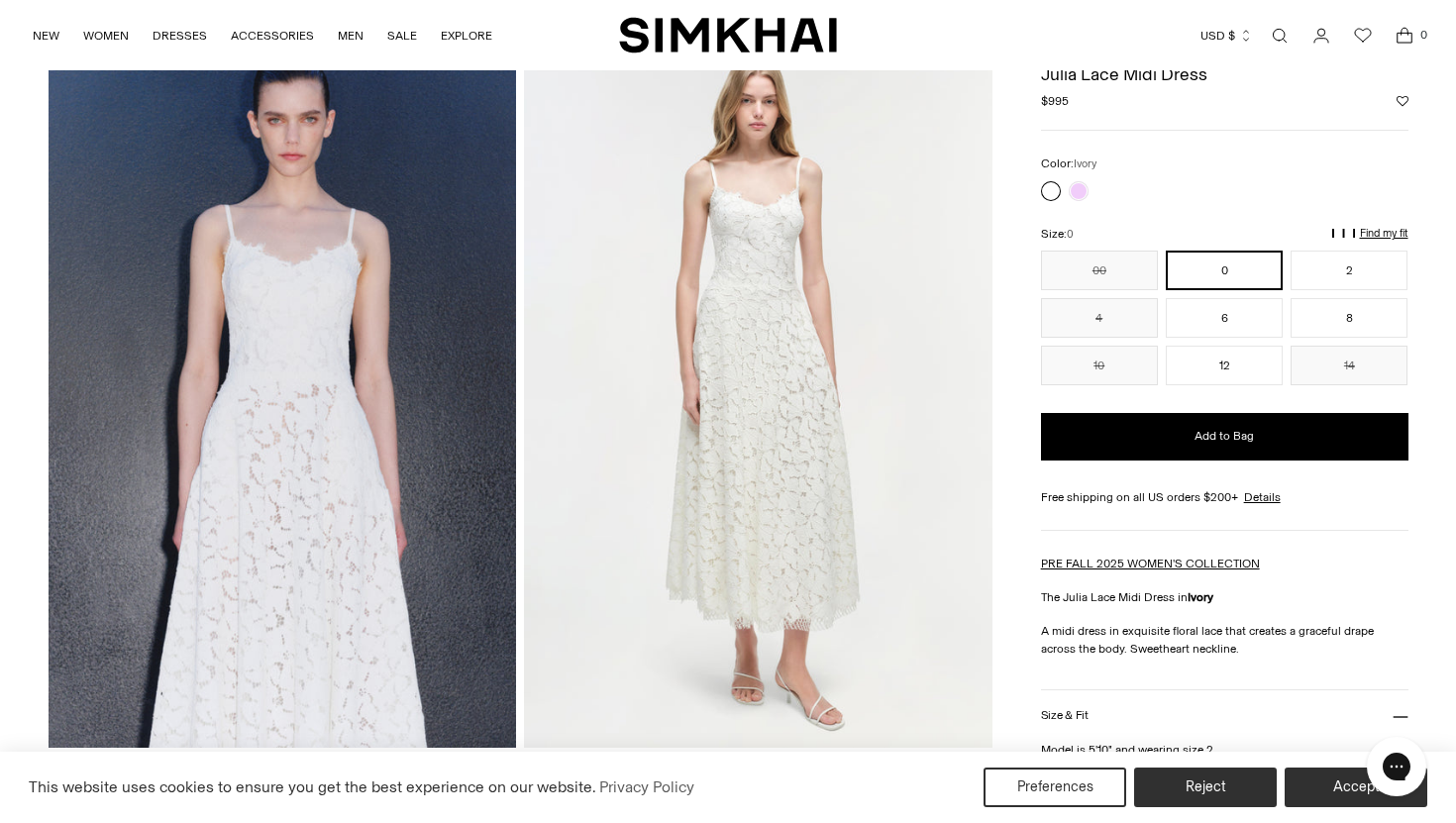 scroll, scrollTop: 0, scrollLeft: 0, axis: both 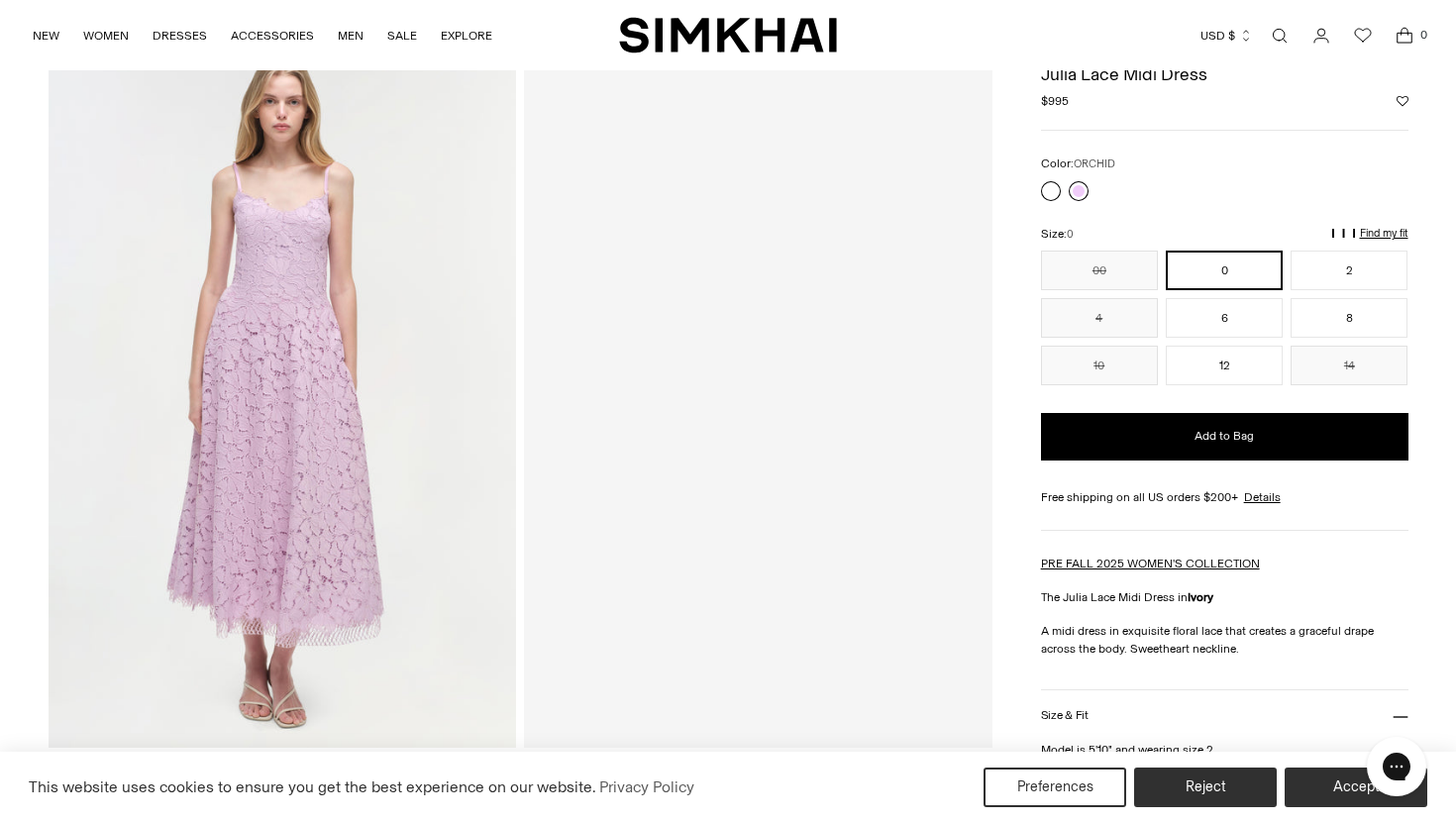 click at bounding box center (1079, 191) 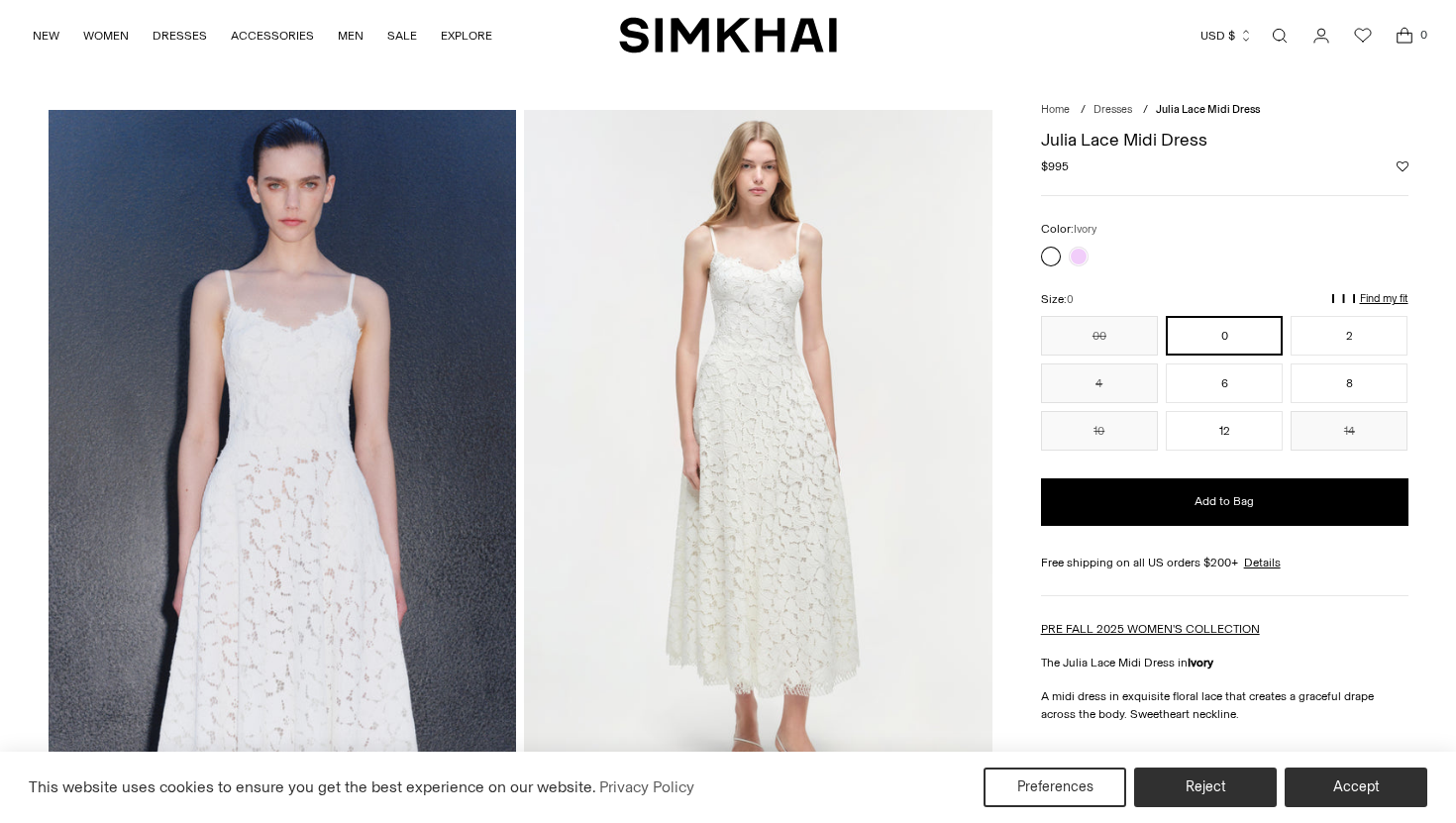 scroll, scrollTop: 65, scrollLeft: 0, axis: vertical 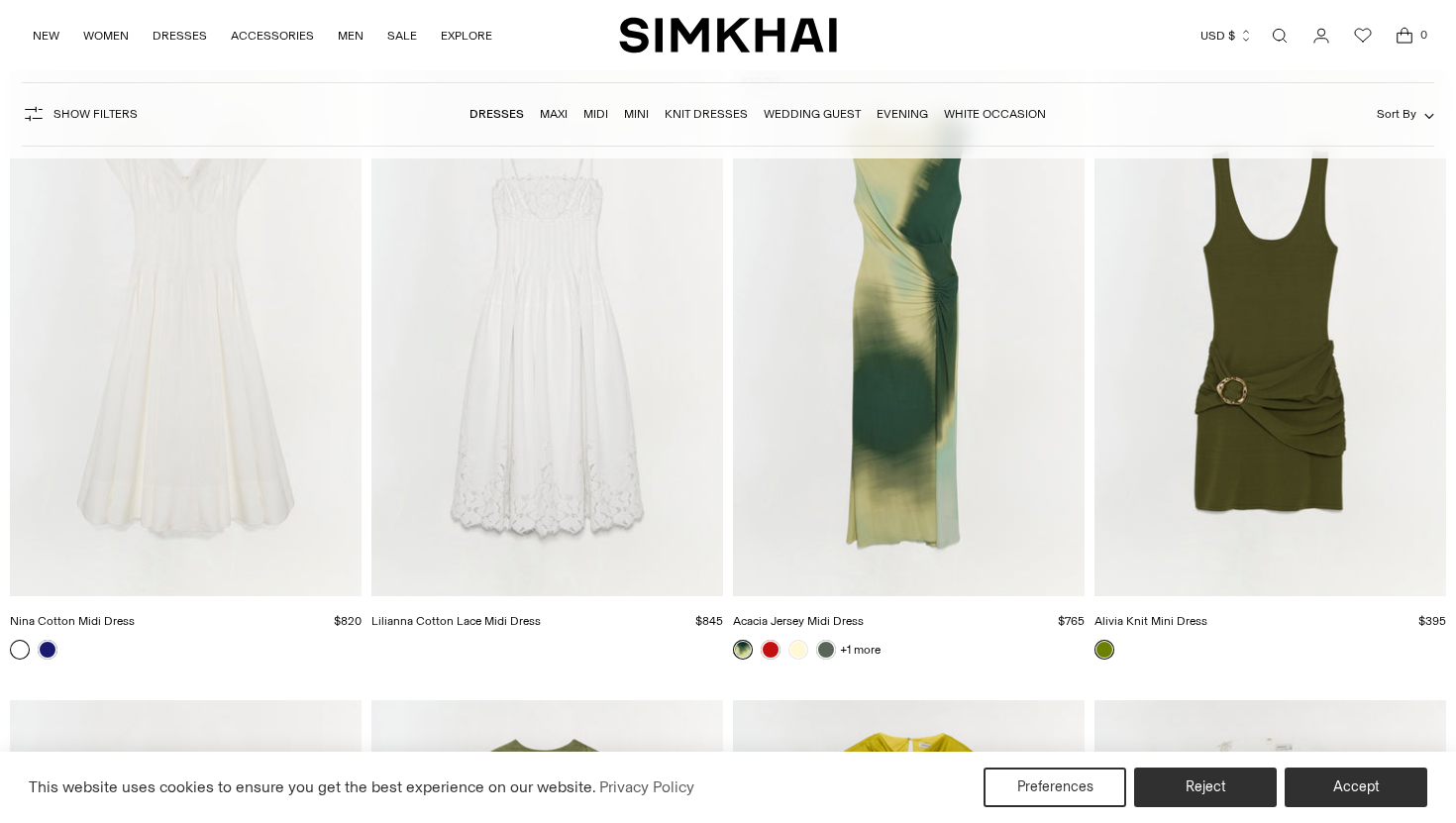 click at bounding box center (0, 0) 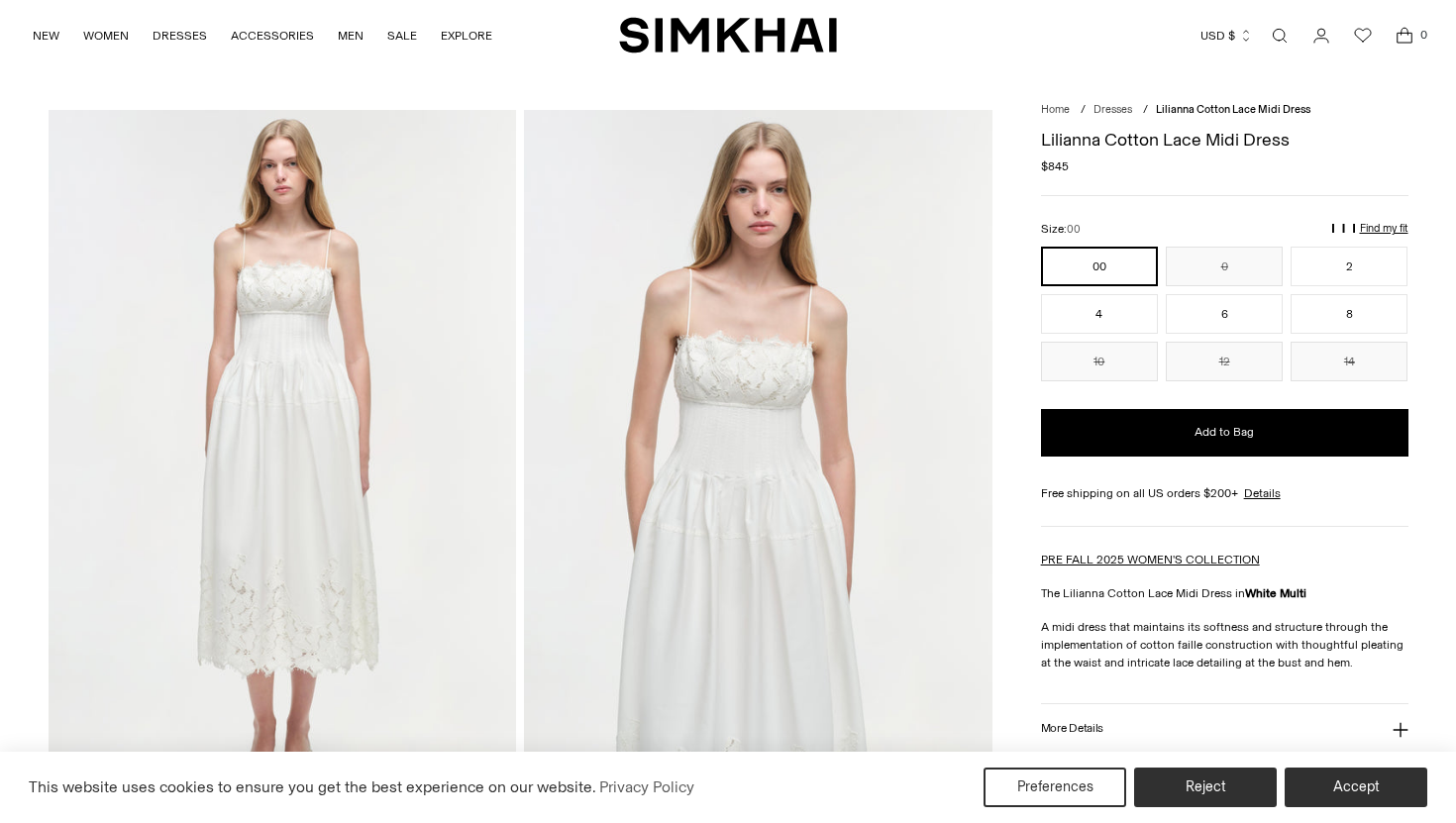 scroll, scrollTop: 0, scrollLeft: 0, axis: both 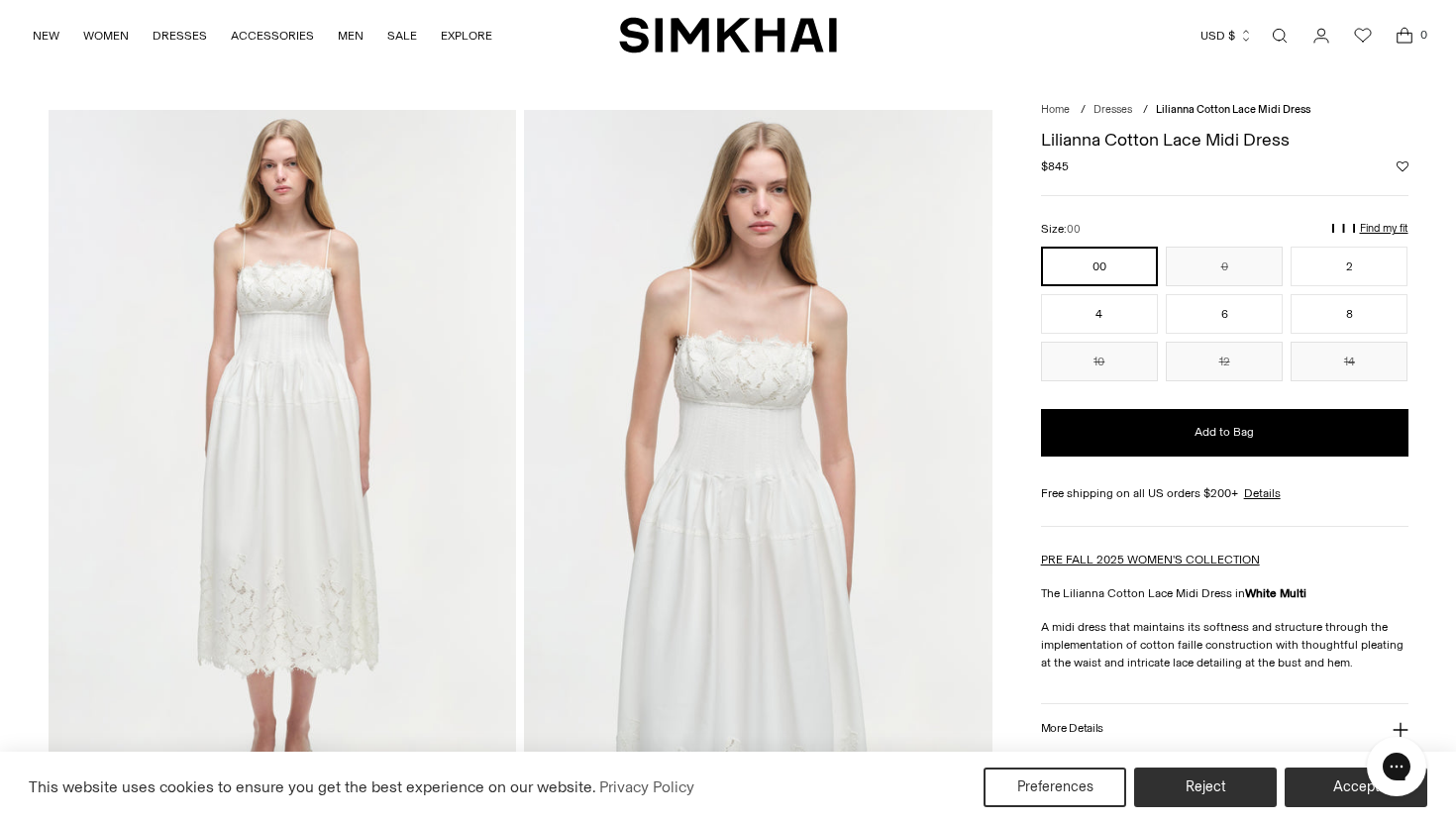 click at bounding box center (0, 3986) 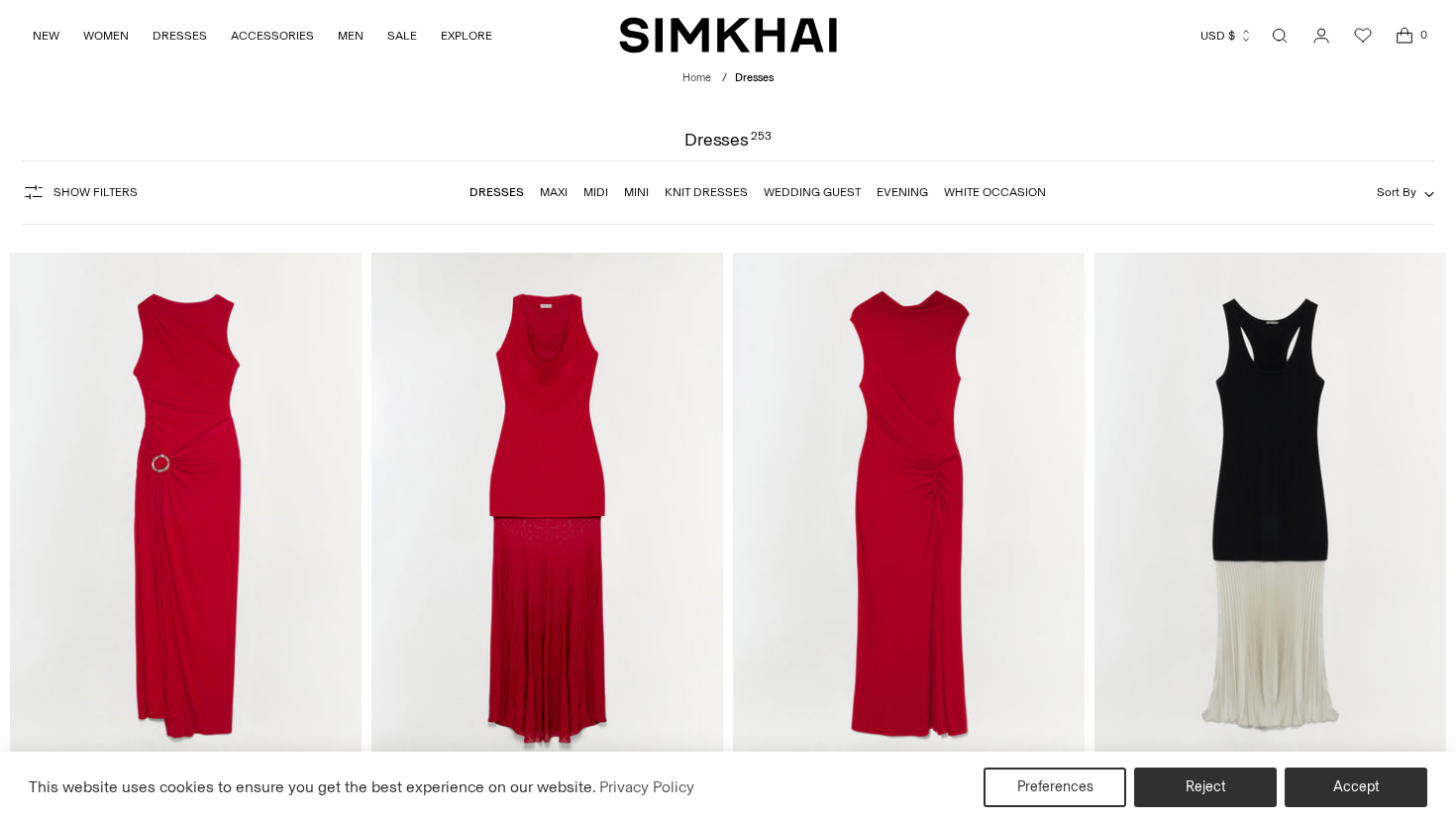 scroll, scrollTop: 947, scrollLeft: 0, axis: vertical 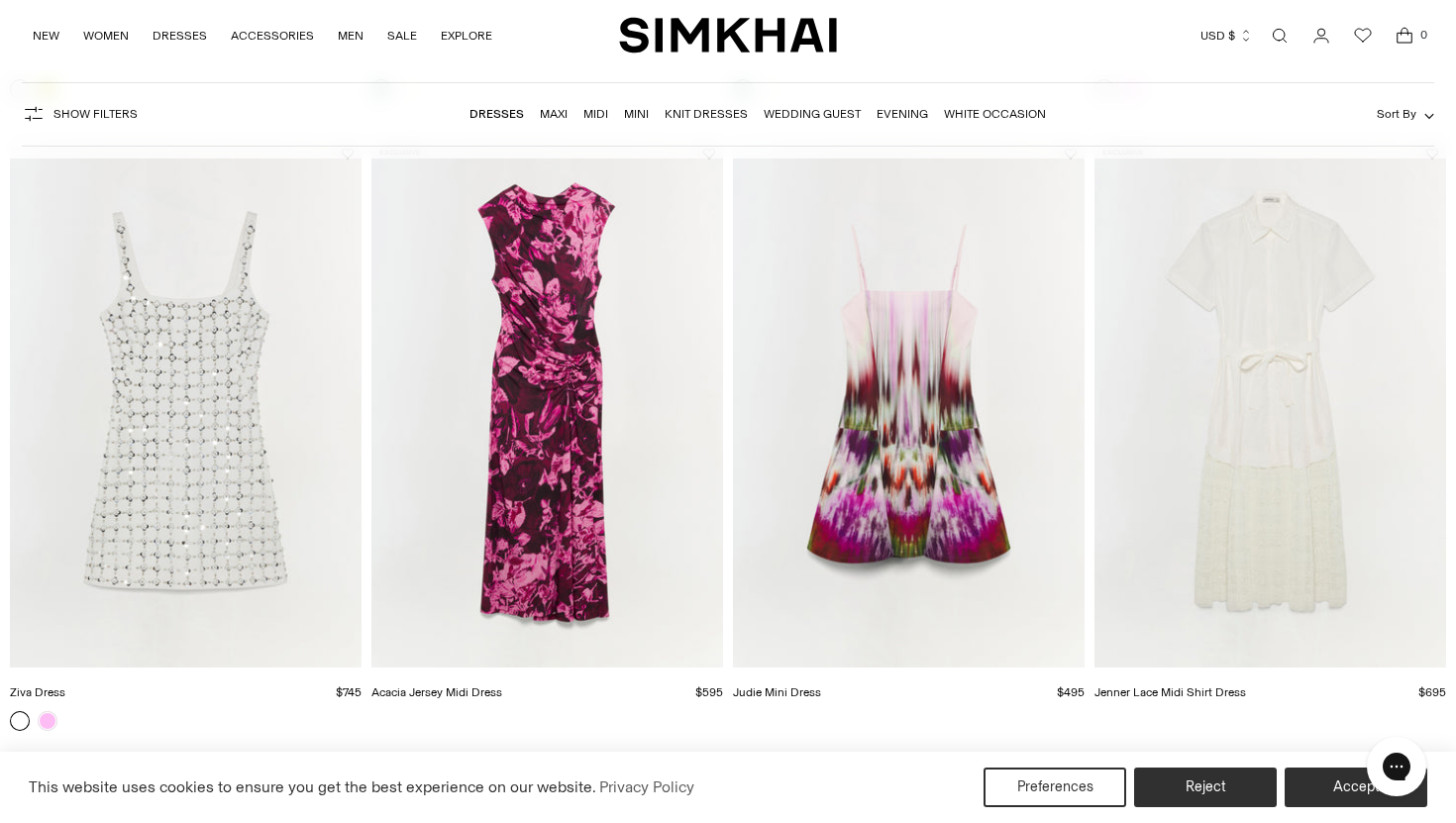 click at bounding box center (0, 0) 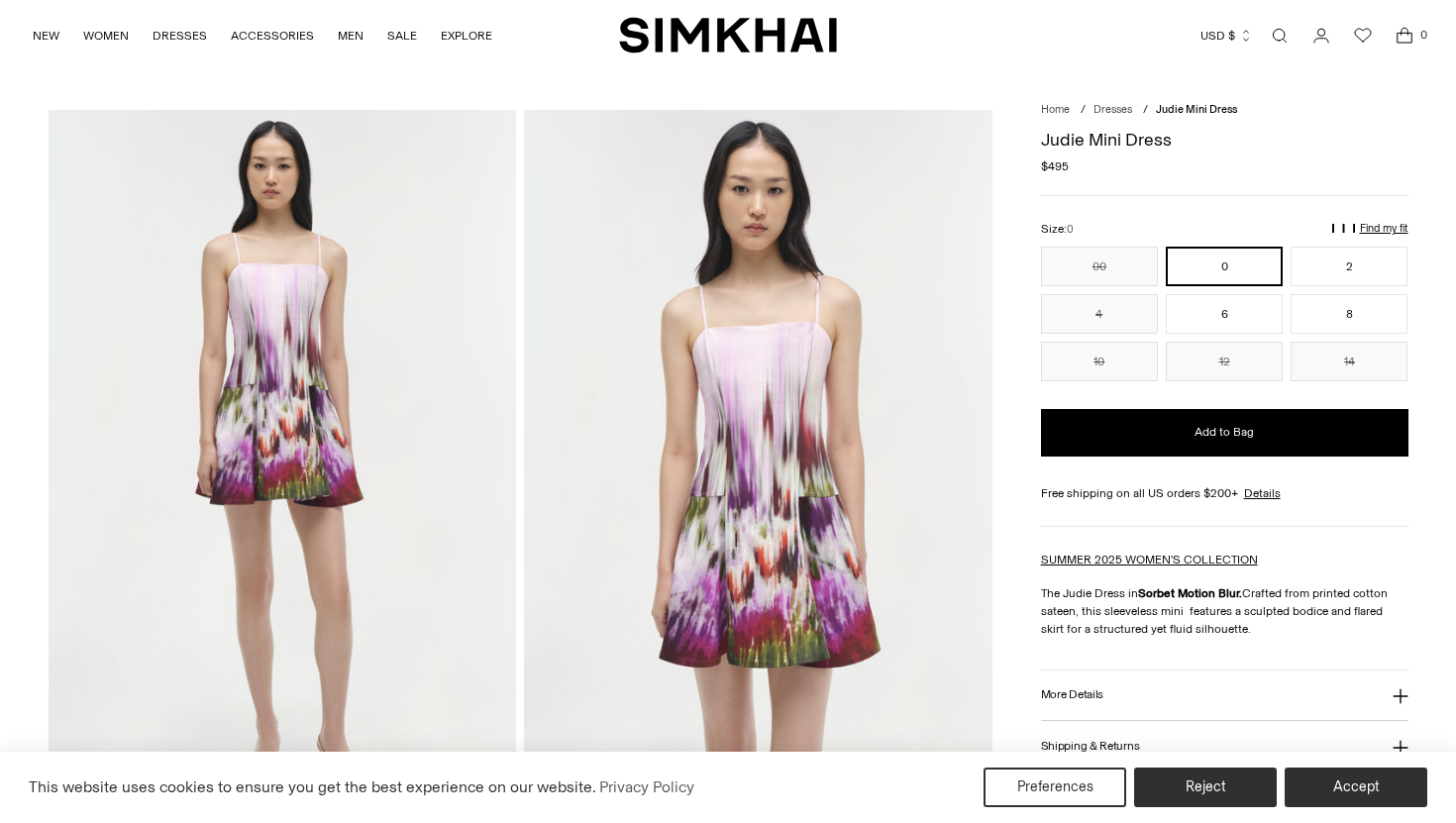 scroll, scrollTop: 0, scrollLeft: 0, axis: both 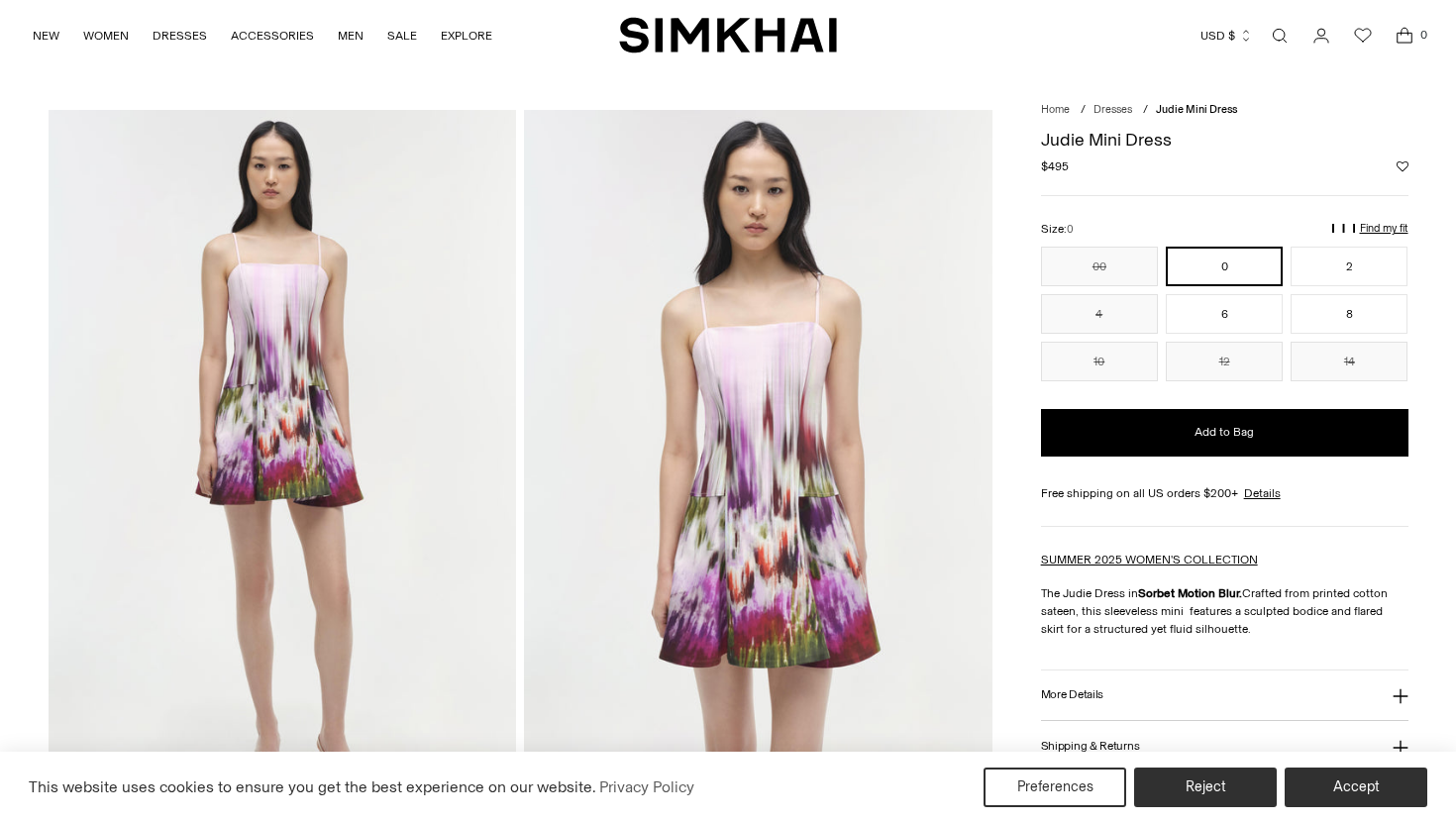 click at bounding box center [0, 3986] 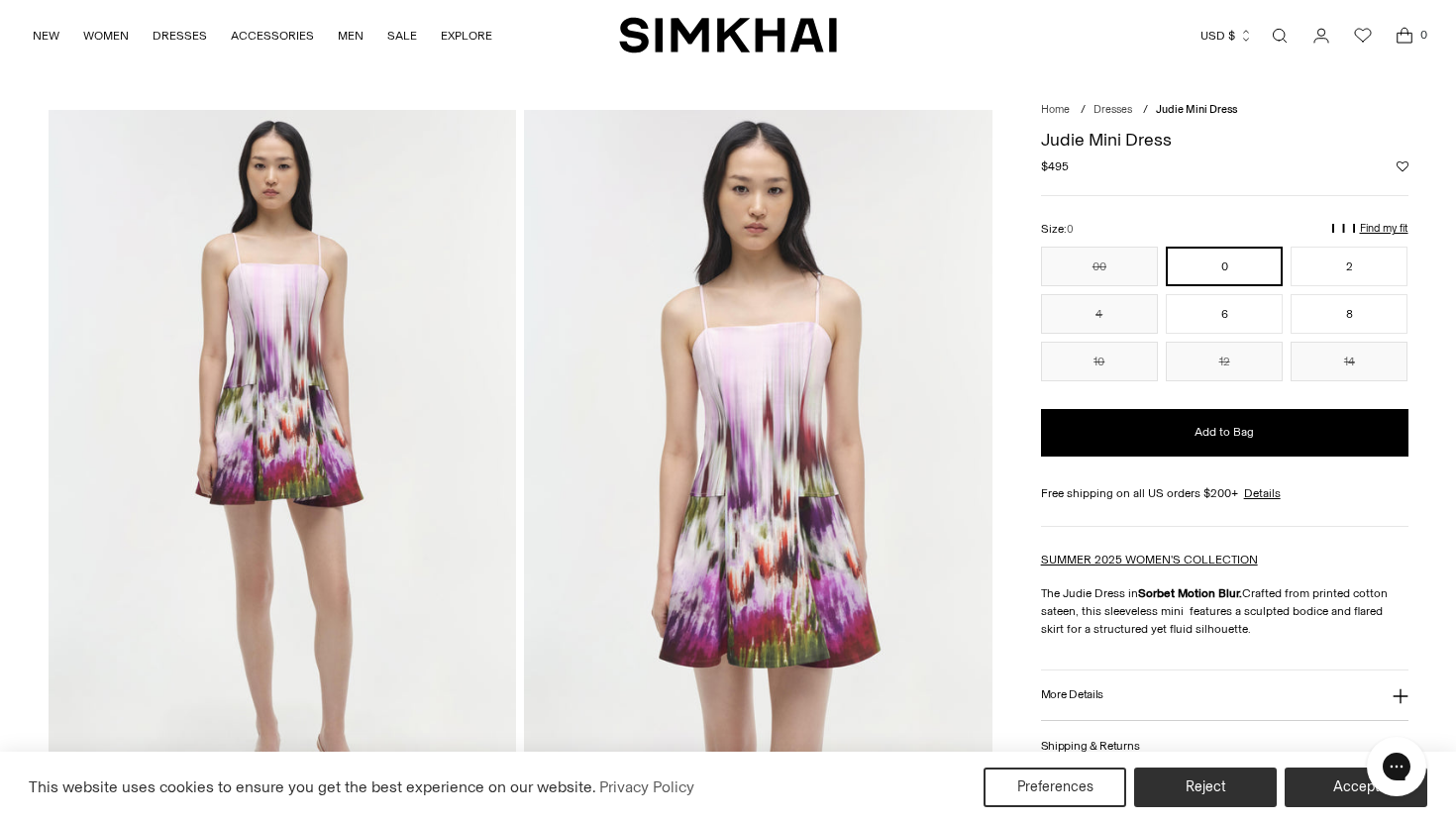 scroll, scrollTop: 0, scrollLeft: 0, axis: both 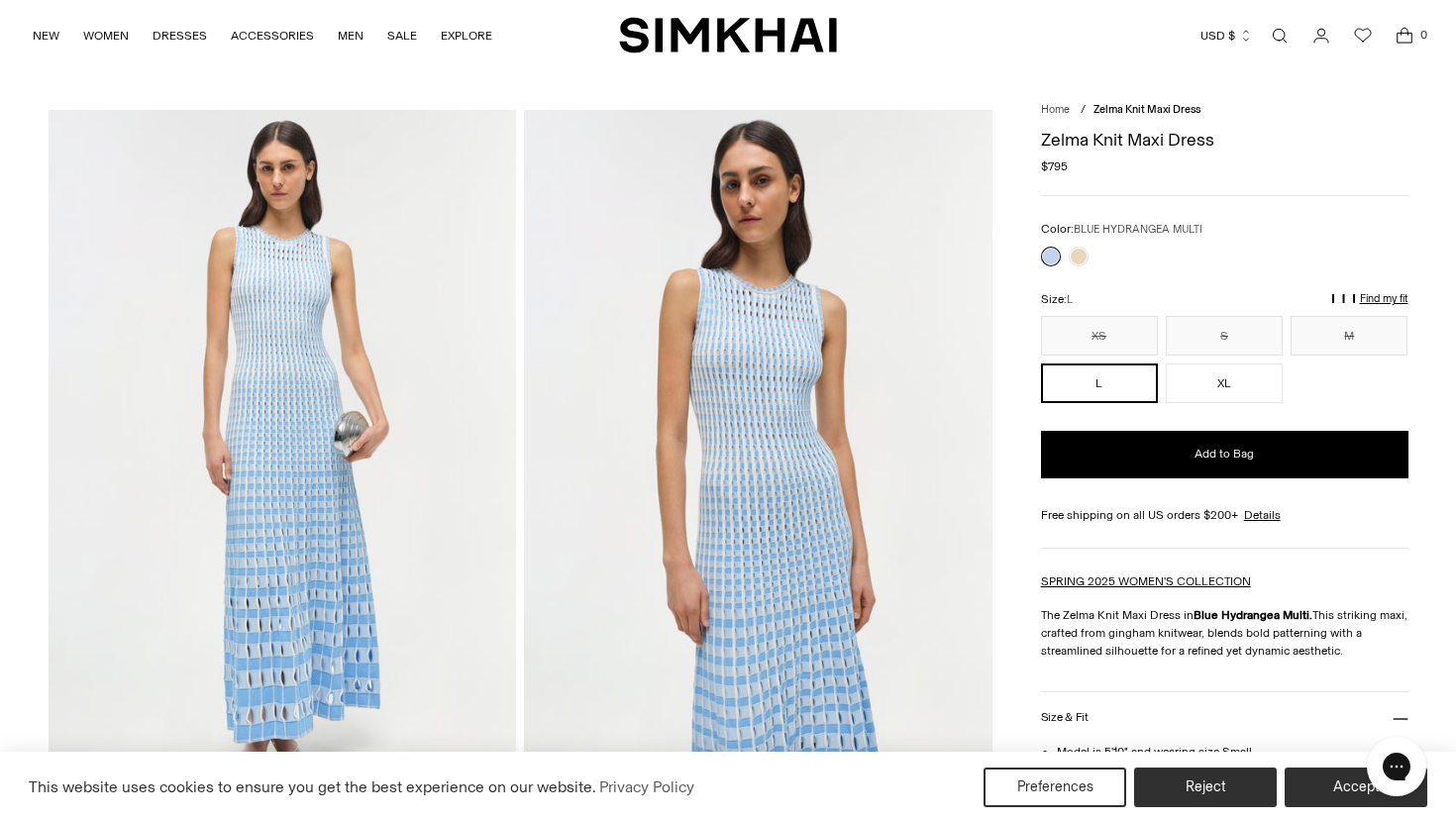 click at bounding box center [0, 4696] 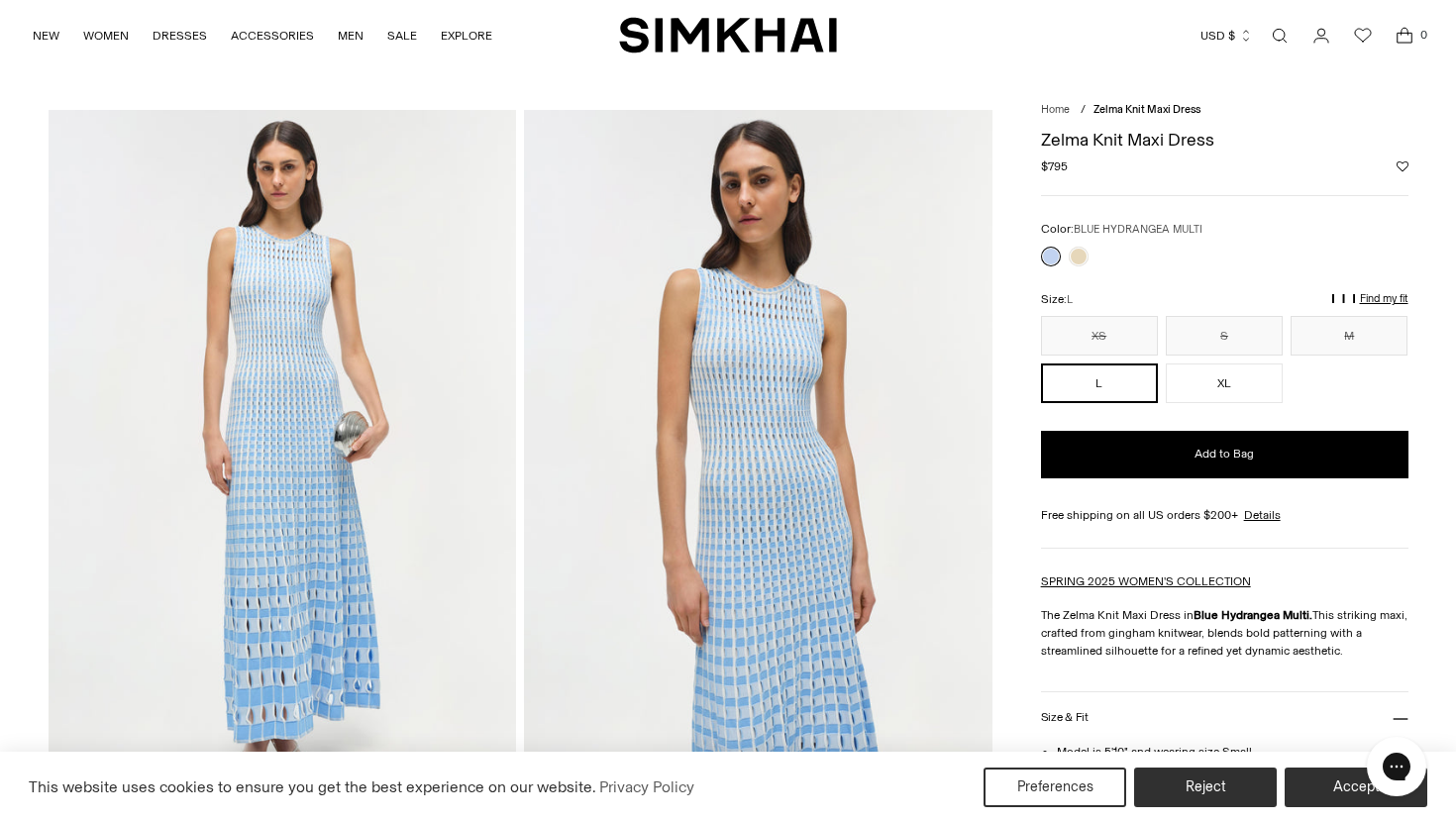 click at bounding box center [0, 4696] 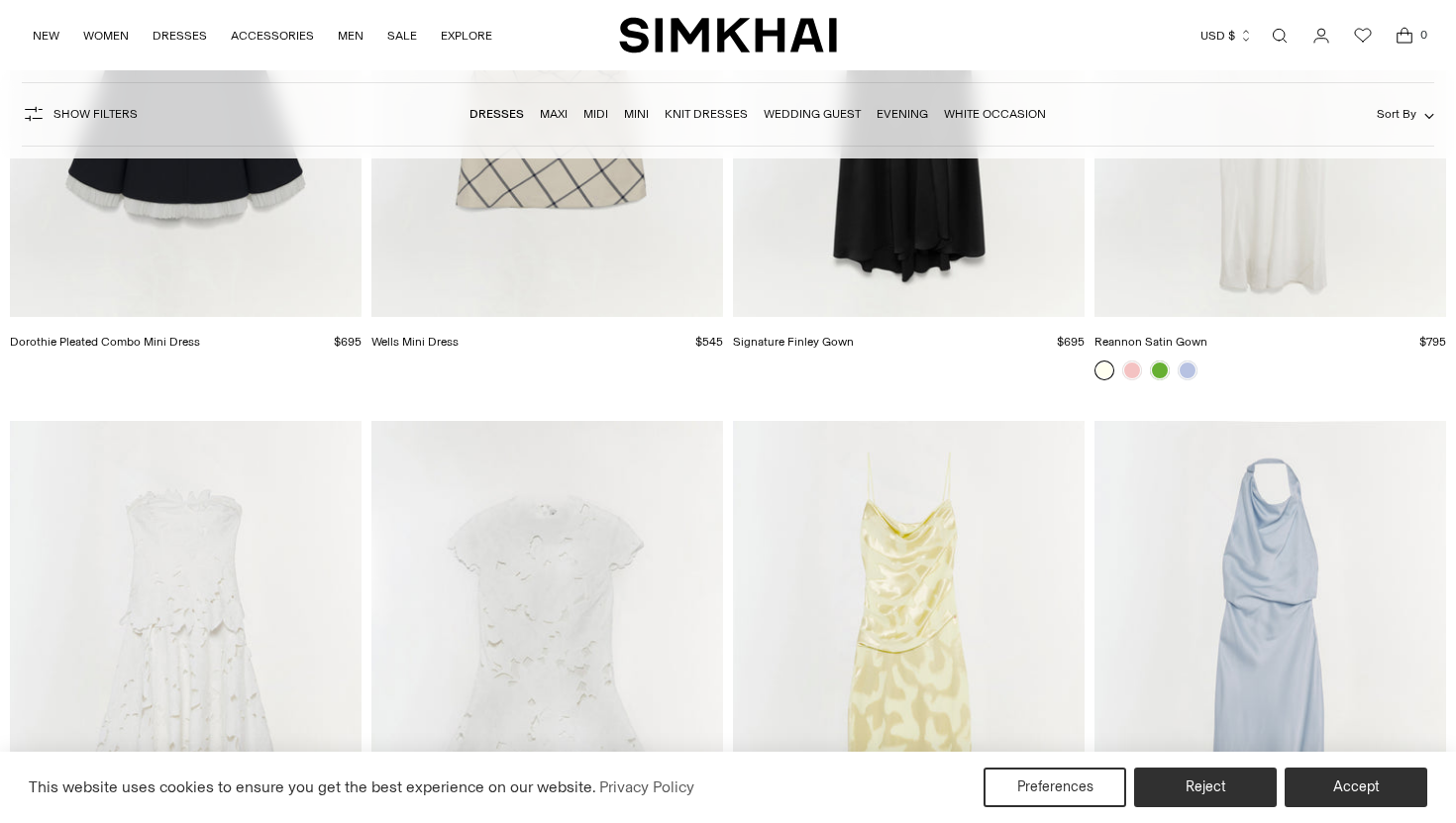 scroll, scrollTop: 2997, scrollLeft: 0, axis: vertical 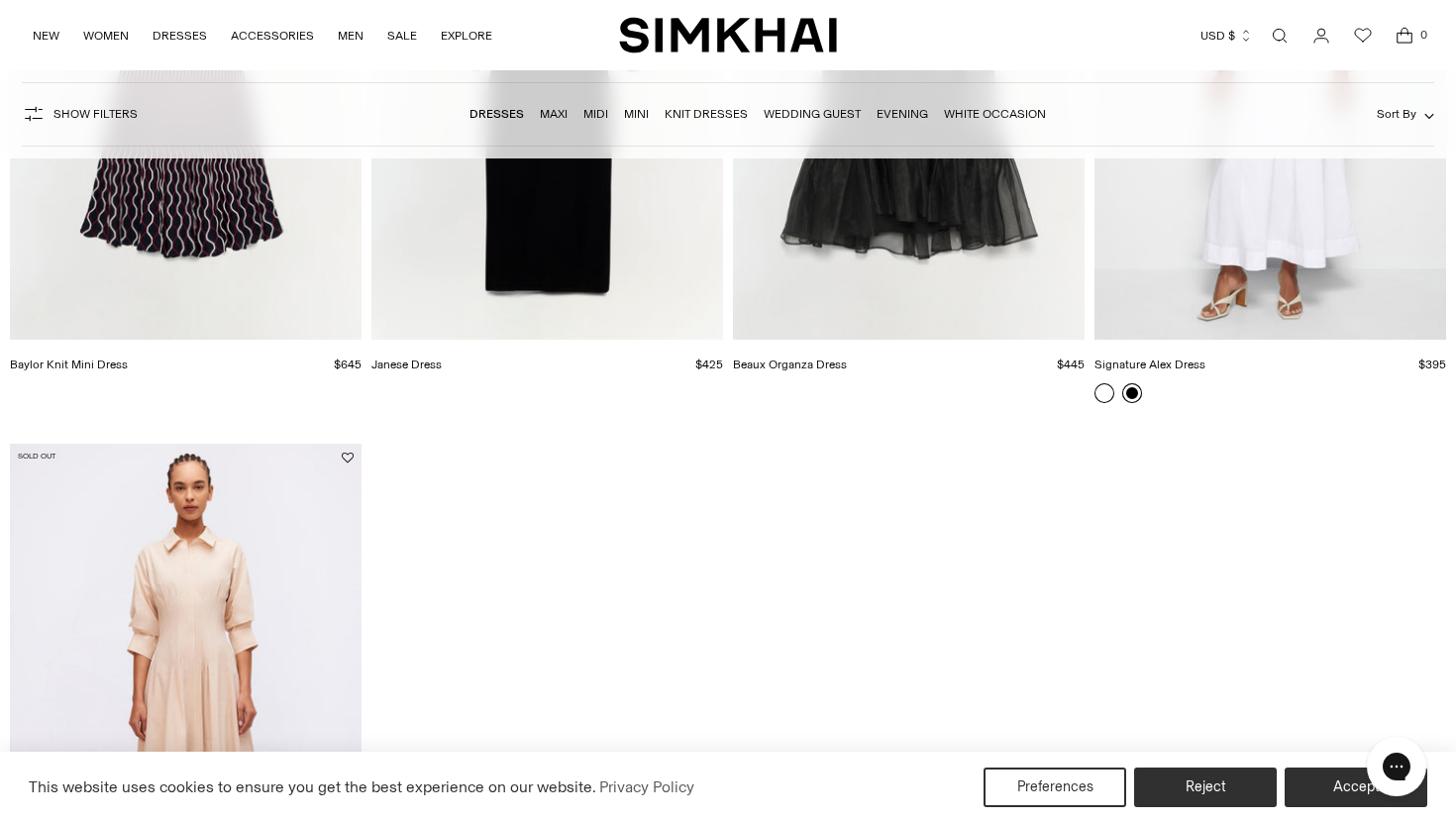 click at bounding box center (1132, 393) 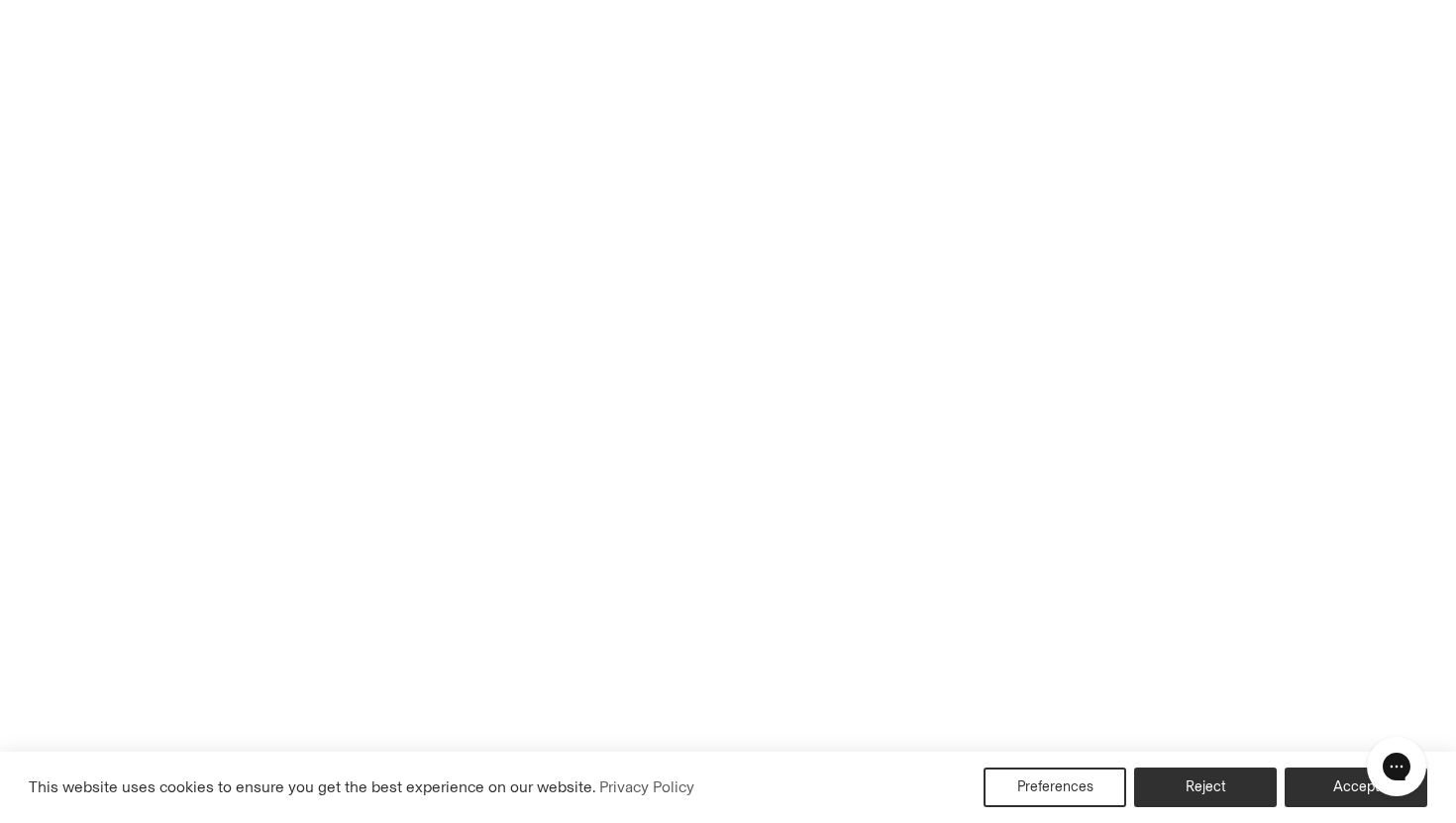 scroll, scrollTop: 39263, scrollLeft: 0, axis: vertical 